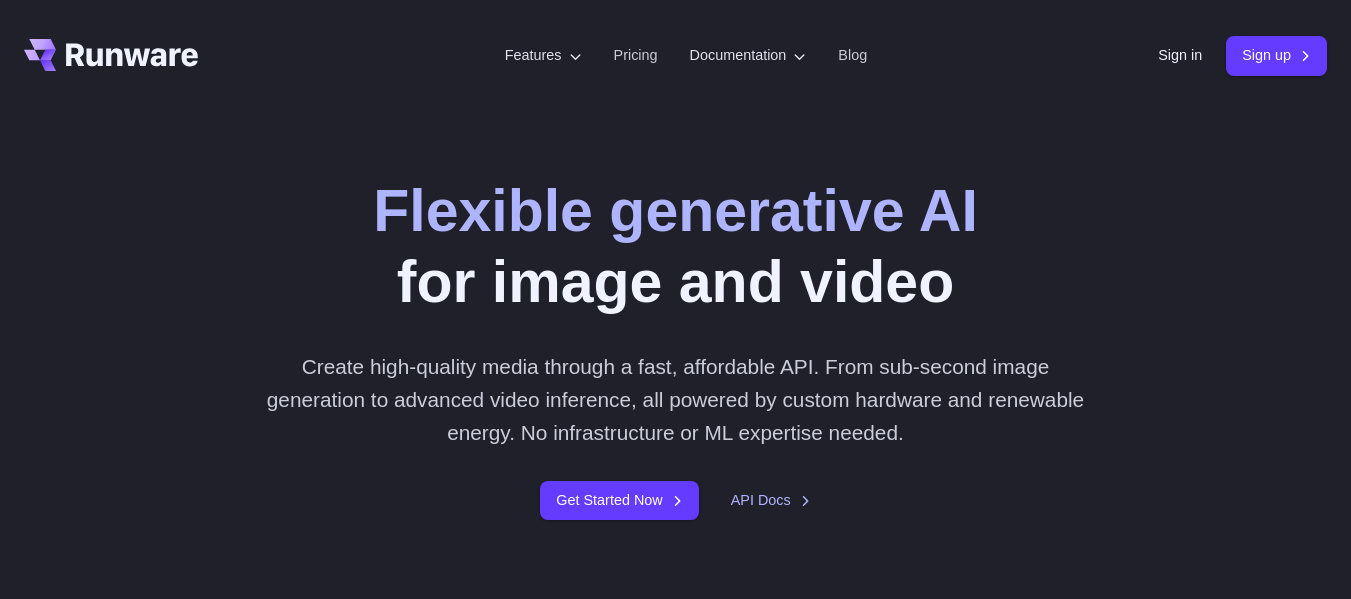 scroll, scrollTop: 0, scrollLeft: 0, axis: both 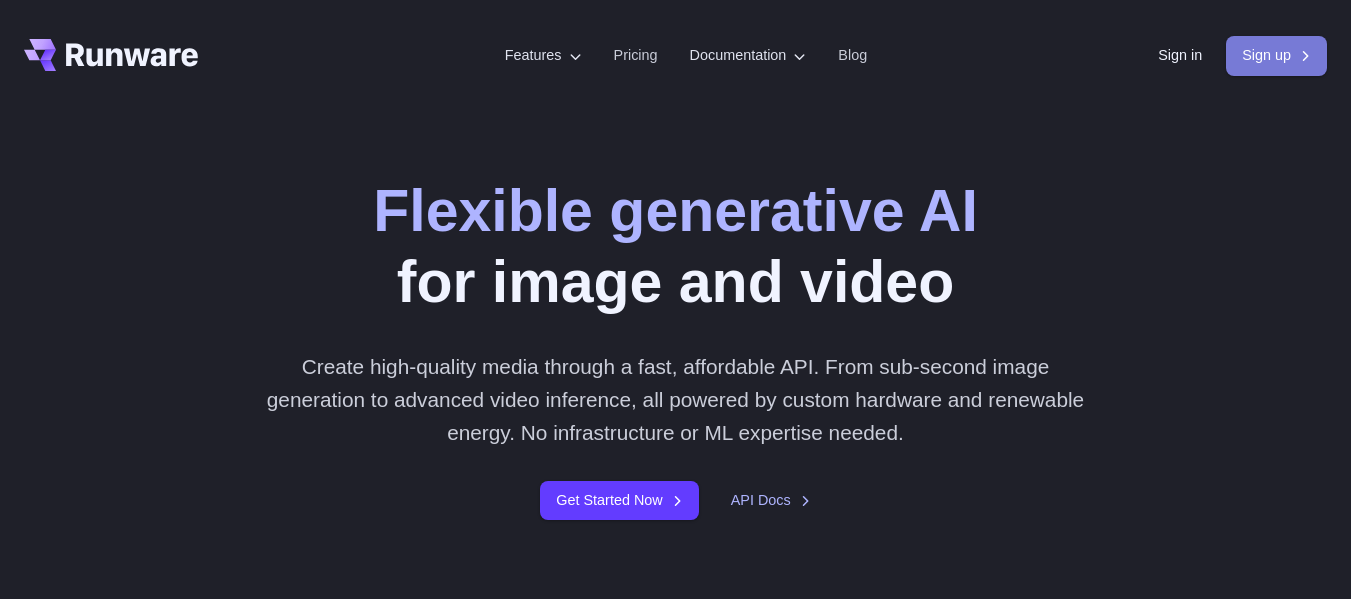click on "Sign up" at bounding box center (1276, 55) 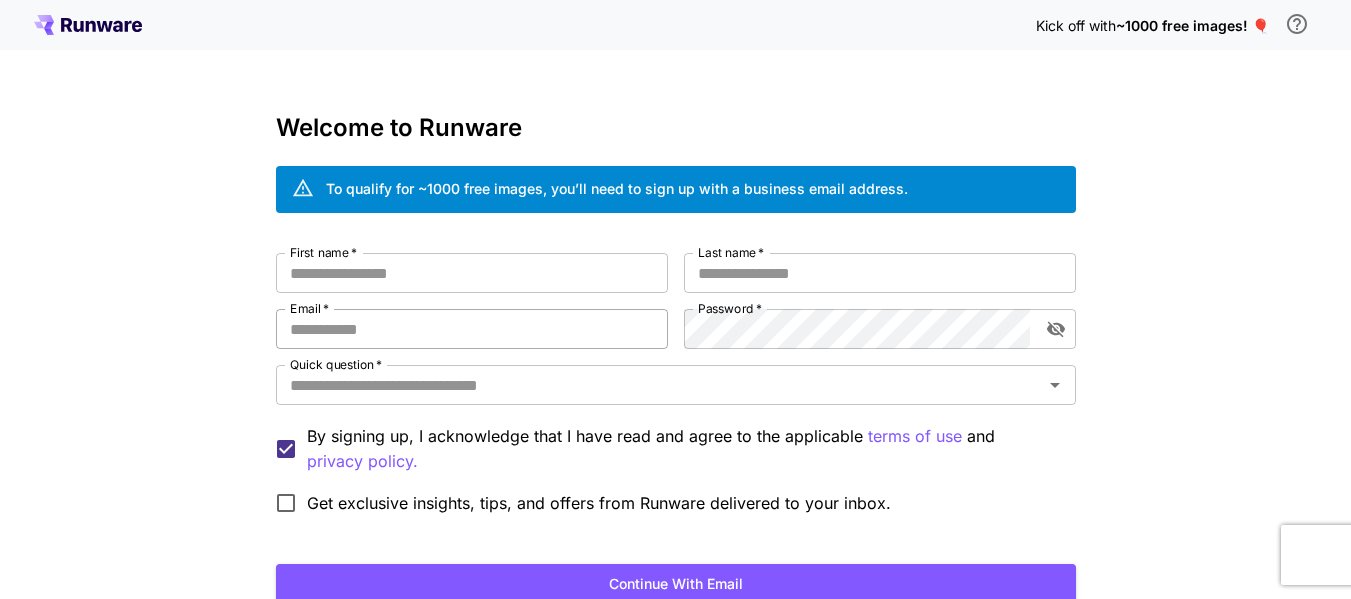 scroll, scrollTop: 0, scrollLeft: 0, axis: both 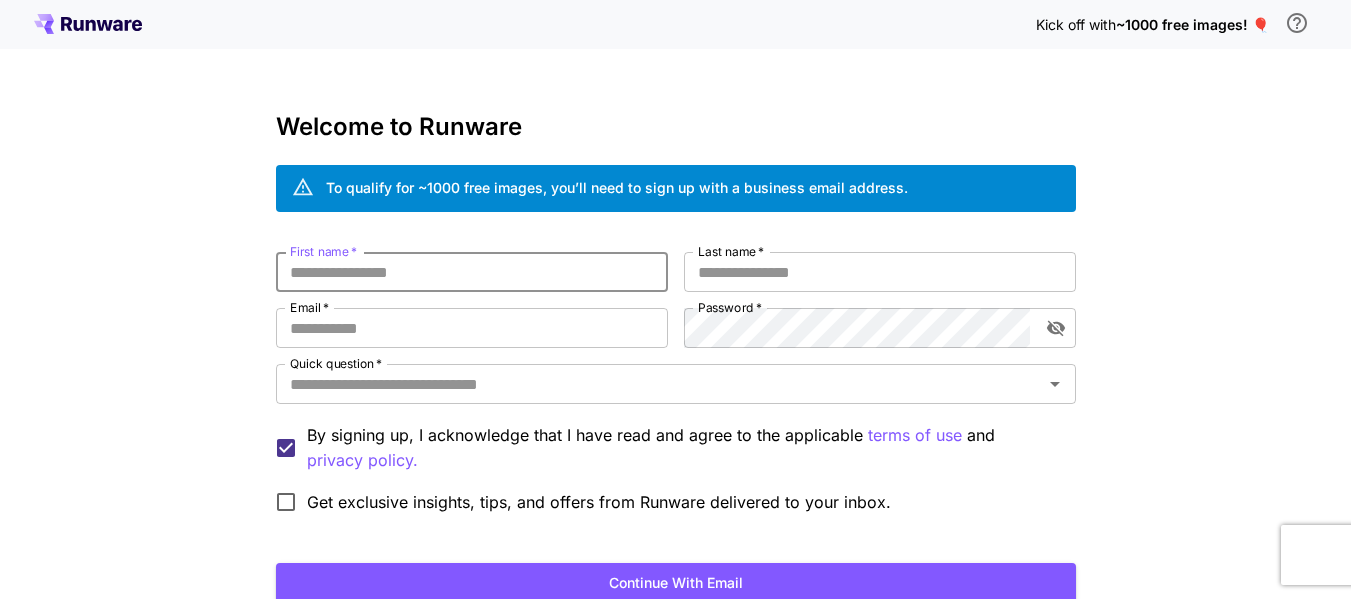 click on "First name   *" at bounding box center [472, 272] 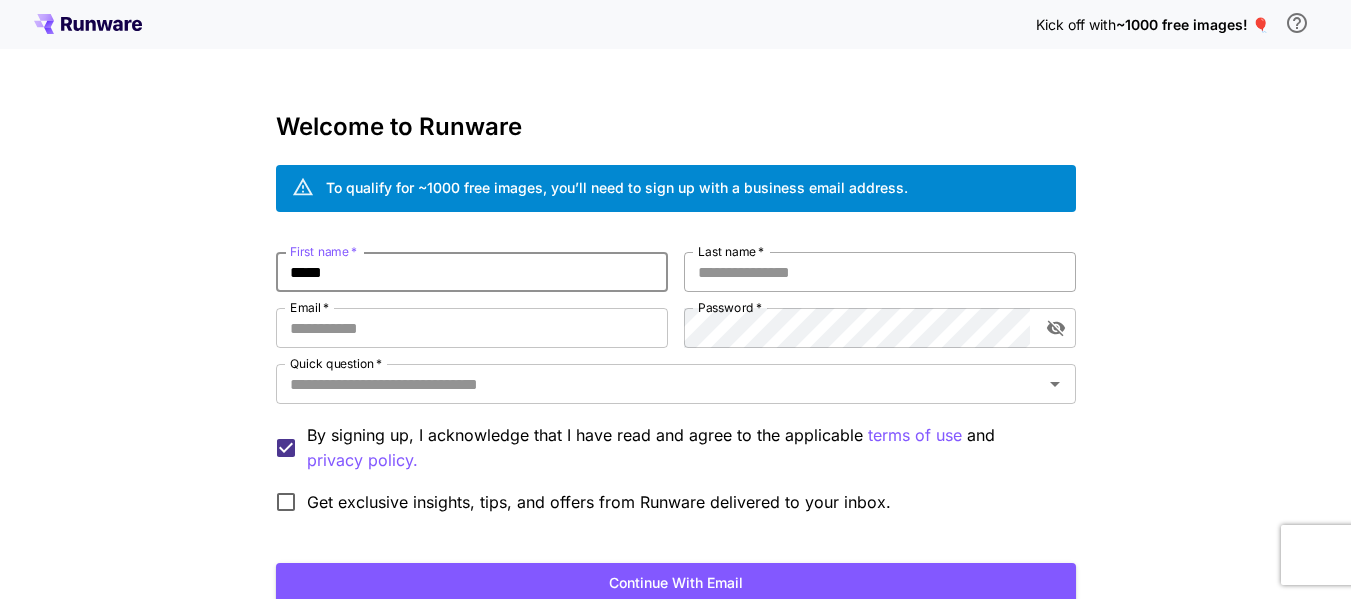 type on "*****" 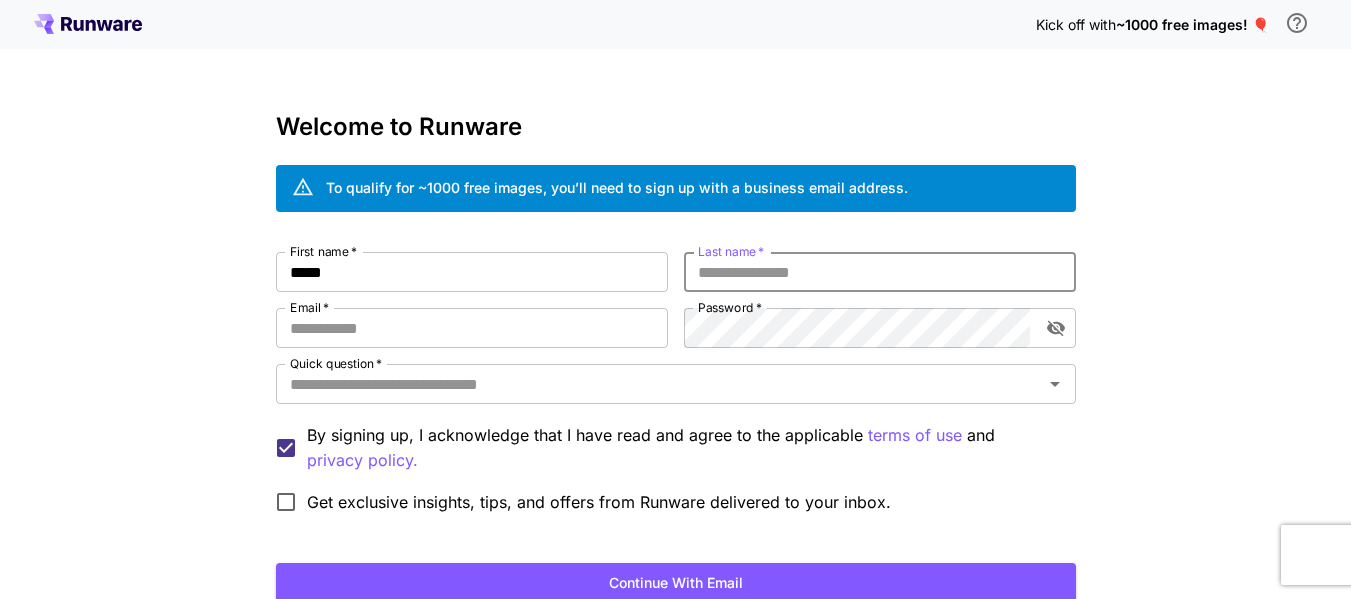 click on "Last name   *" at bounding box center [880, 272] 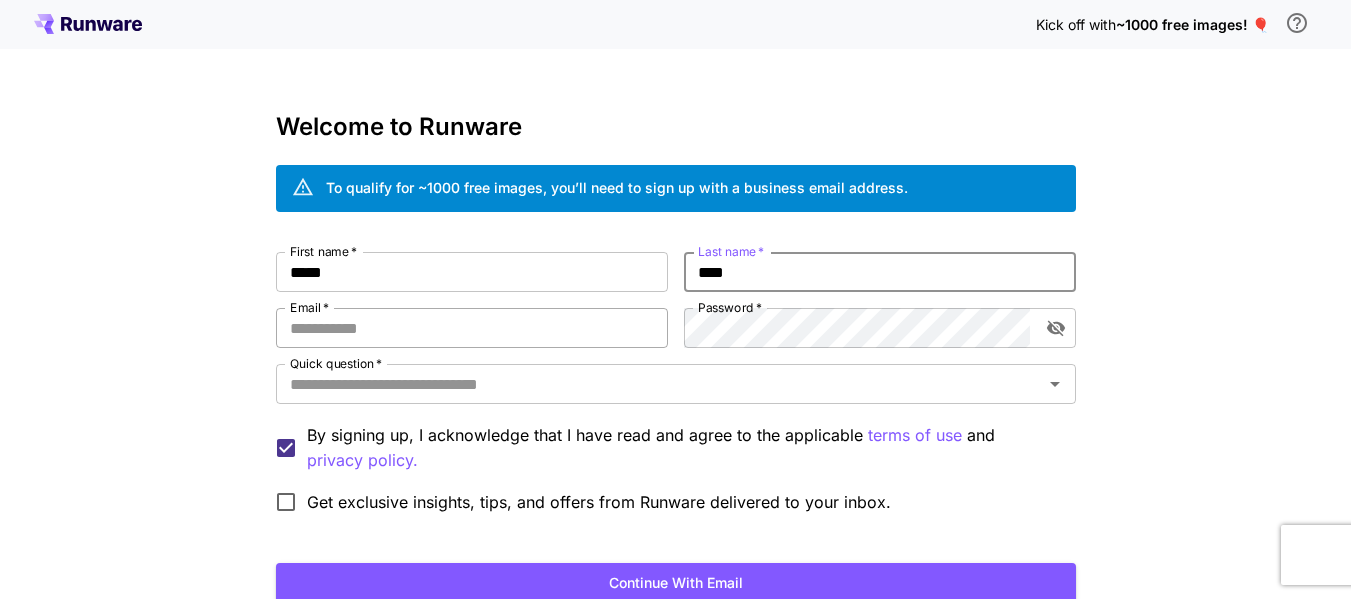 type on "****" 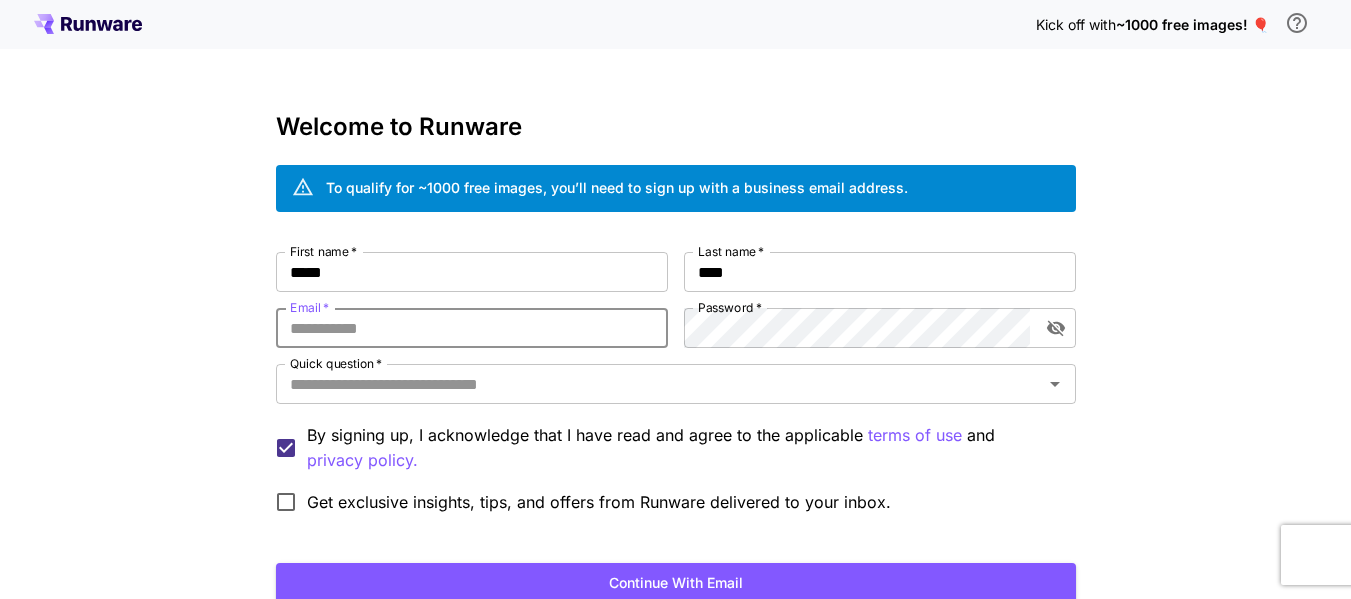 click on "Email   *" at bounding box center (472, 328) 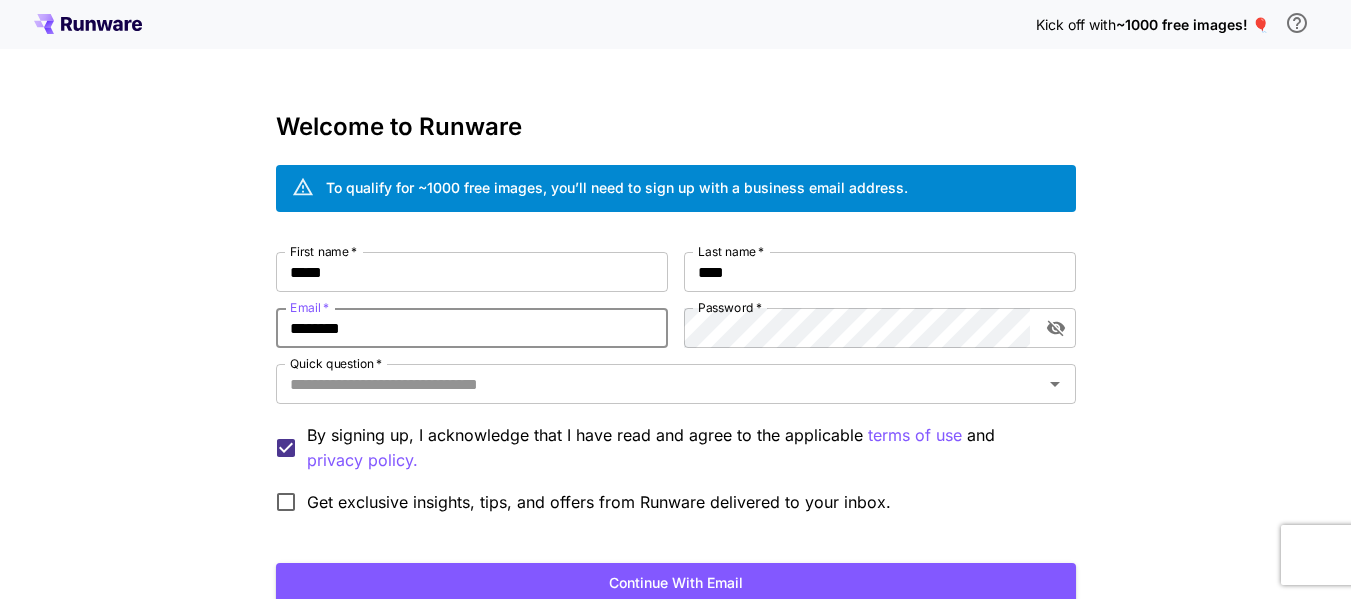 type on "**********" 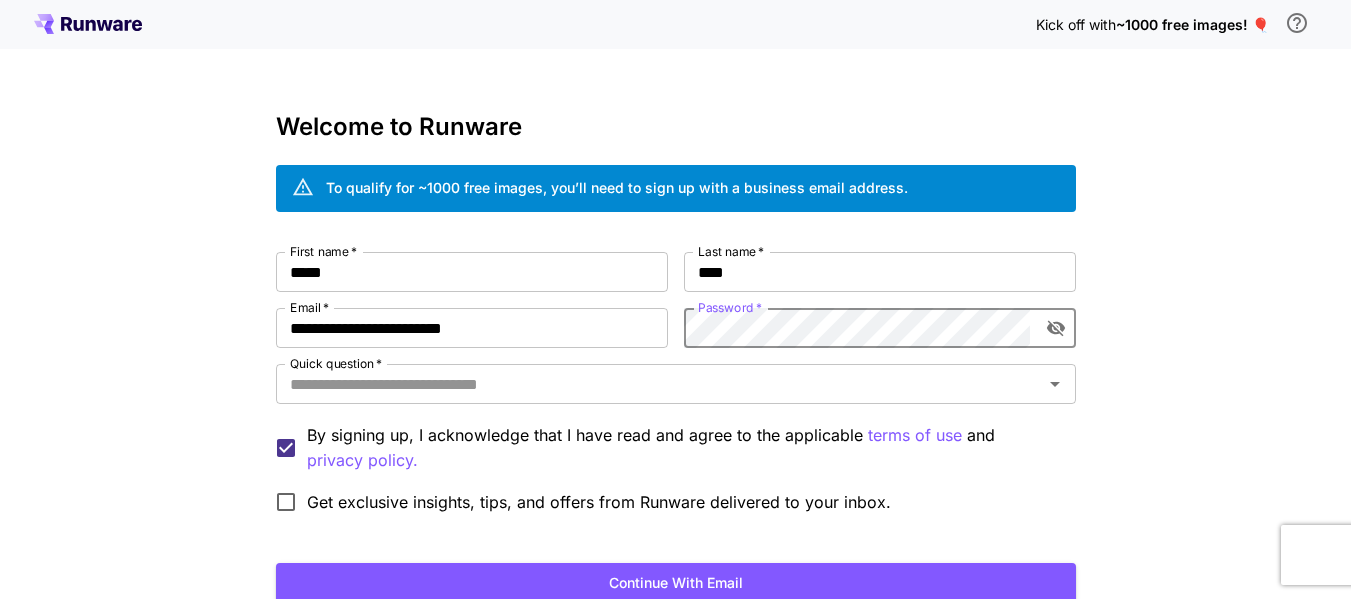 scroll, scrollTop: 61, scrollLeft: 0, axis: vertical 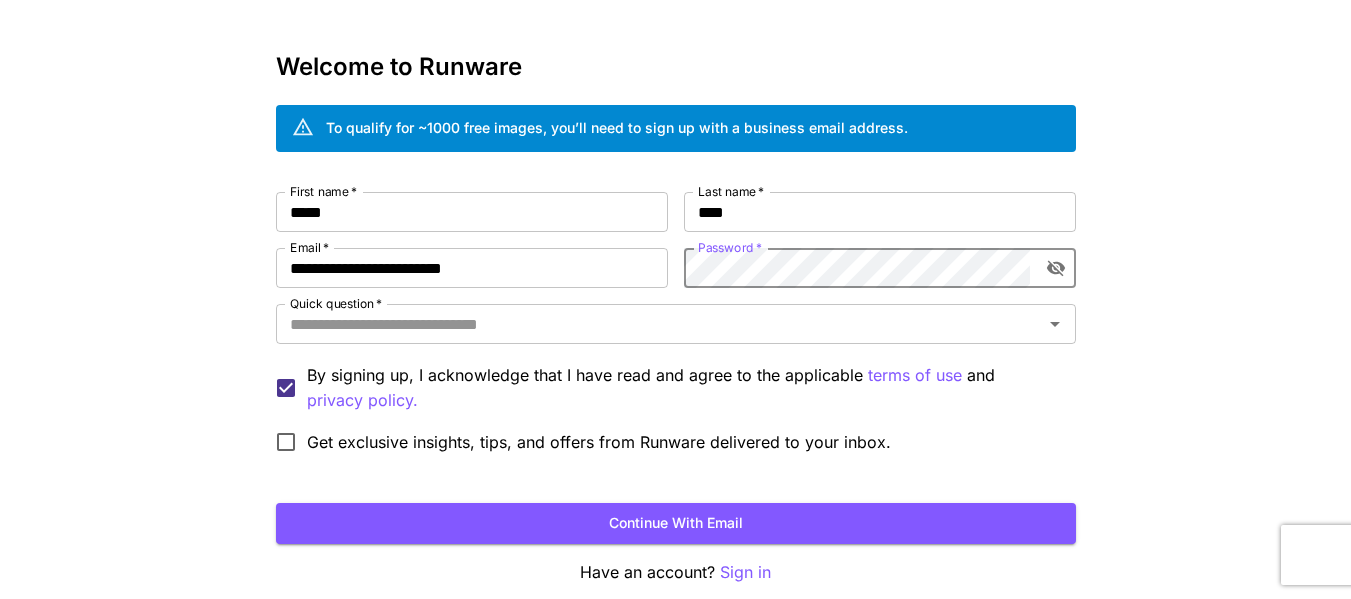 click 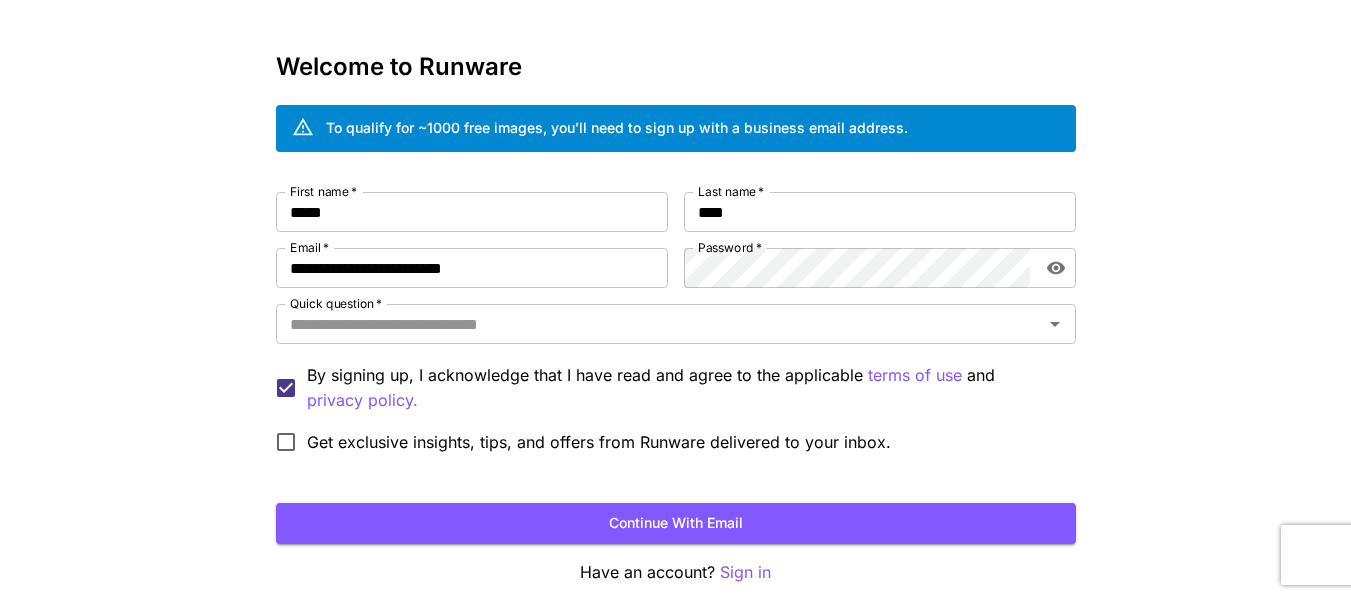 click on "**********" at bounding box center (676, 327) 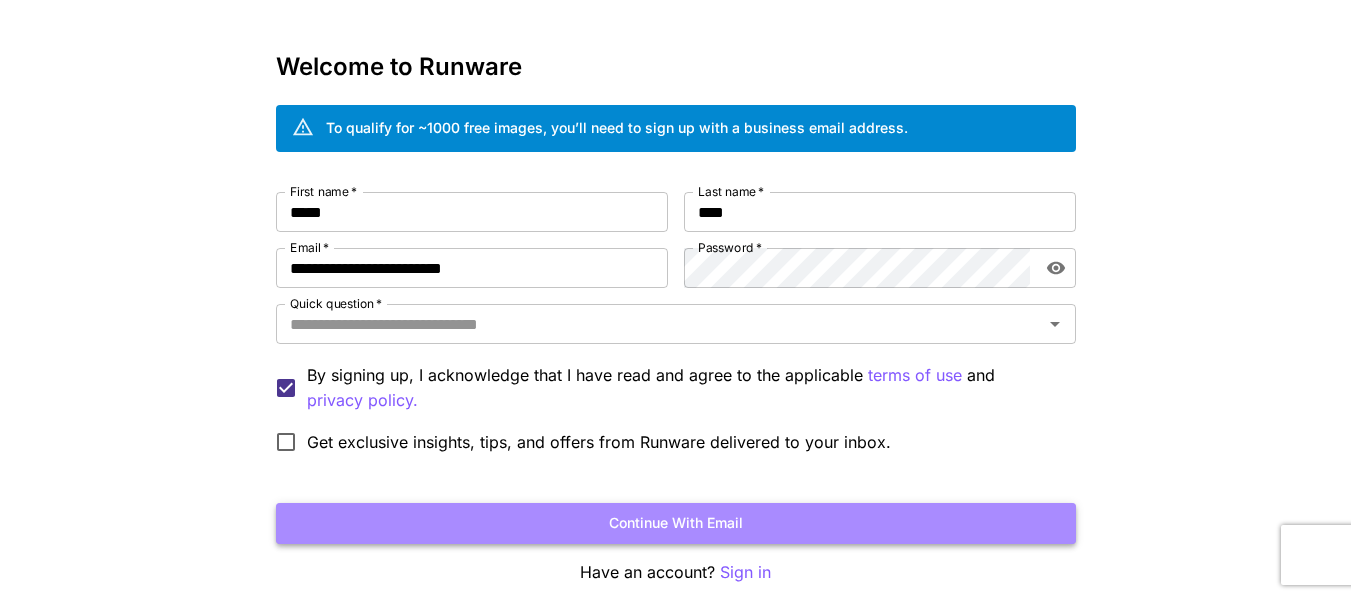 click on "Continue with email" at bounding box center [676, 523] 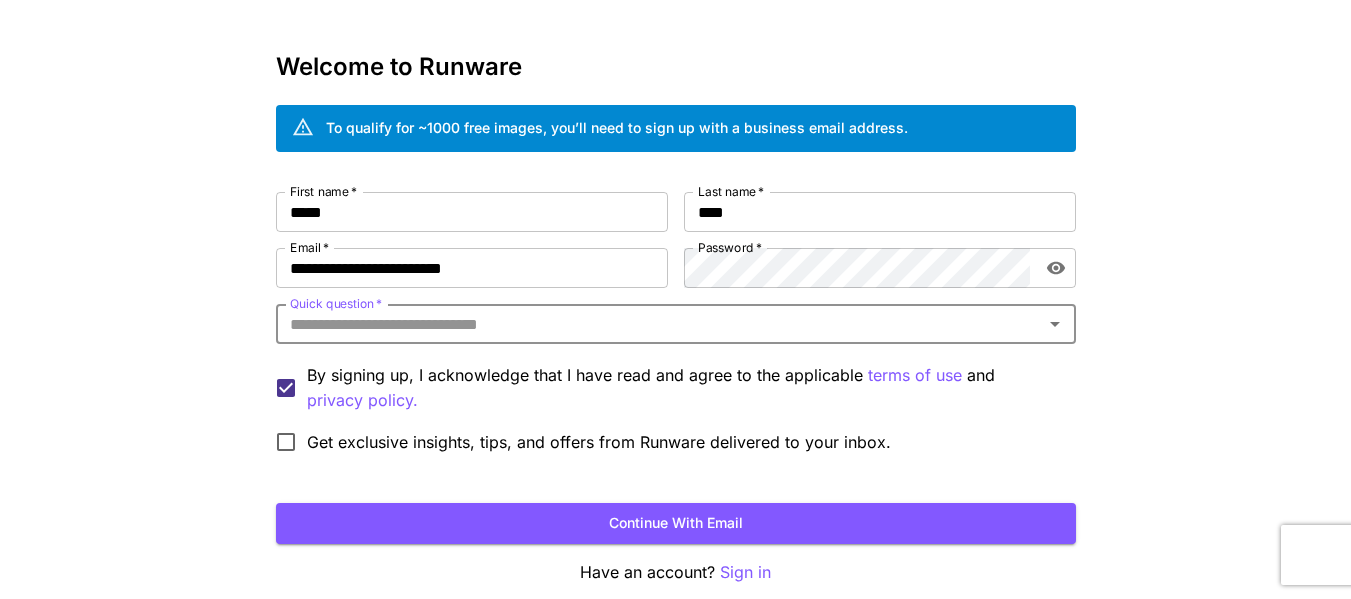 click on "Quick question   *" at bounding box center (659, 324) 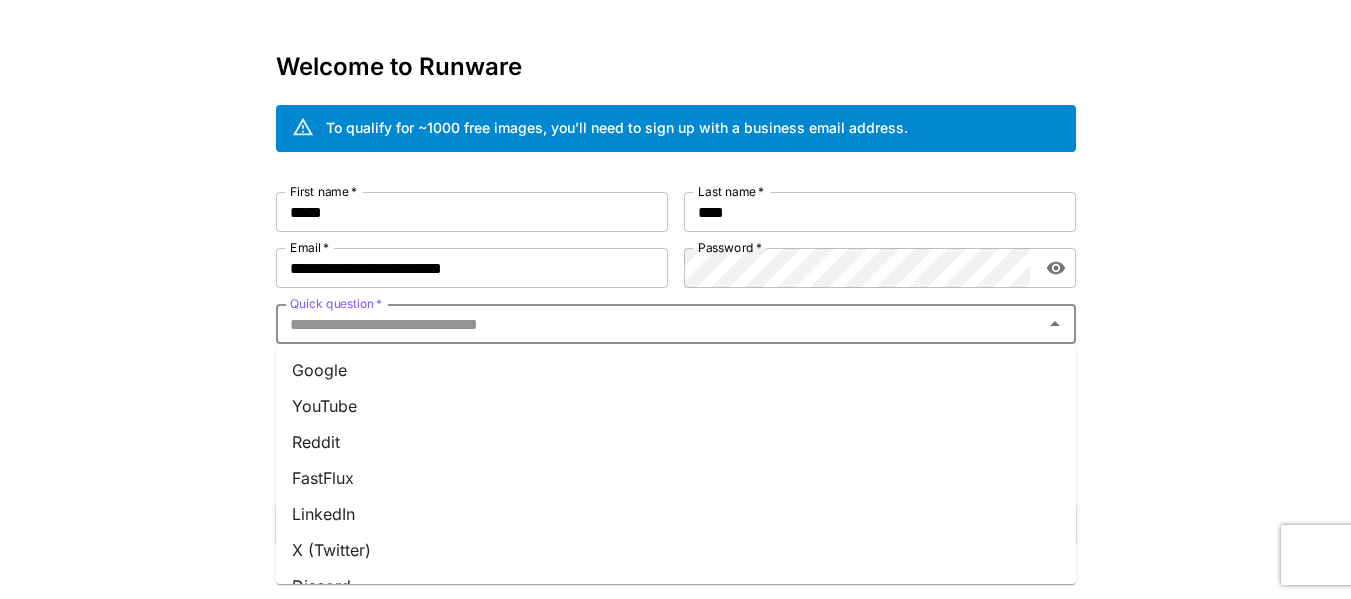 click on "Google" at bounding box center (676, 370) 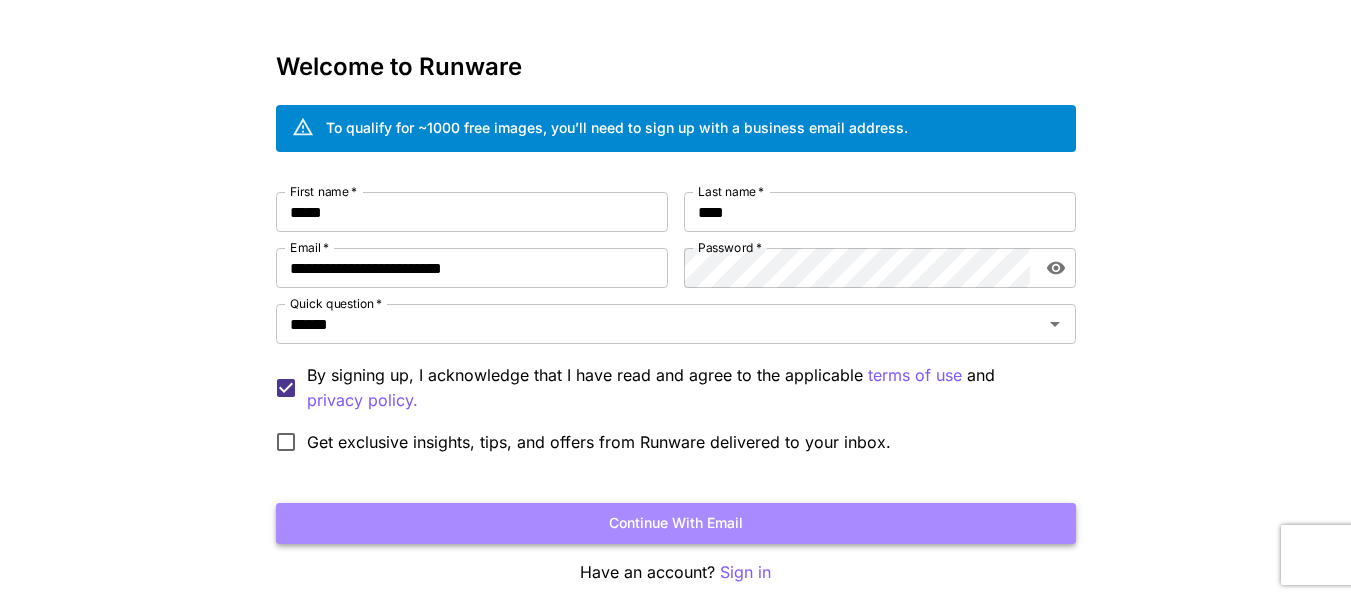 click on "Continue with email" at bounding box center (676, 523) 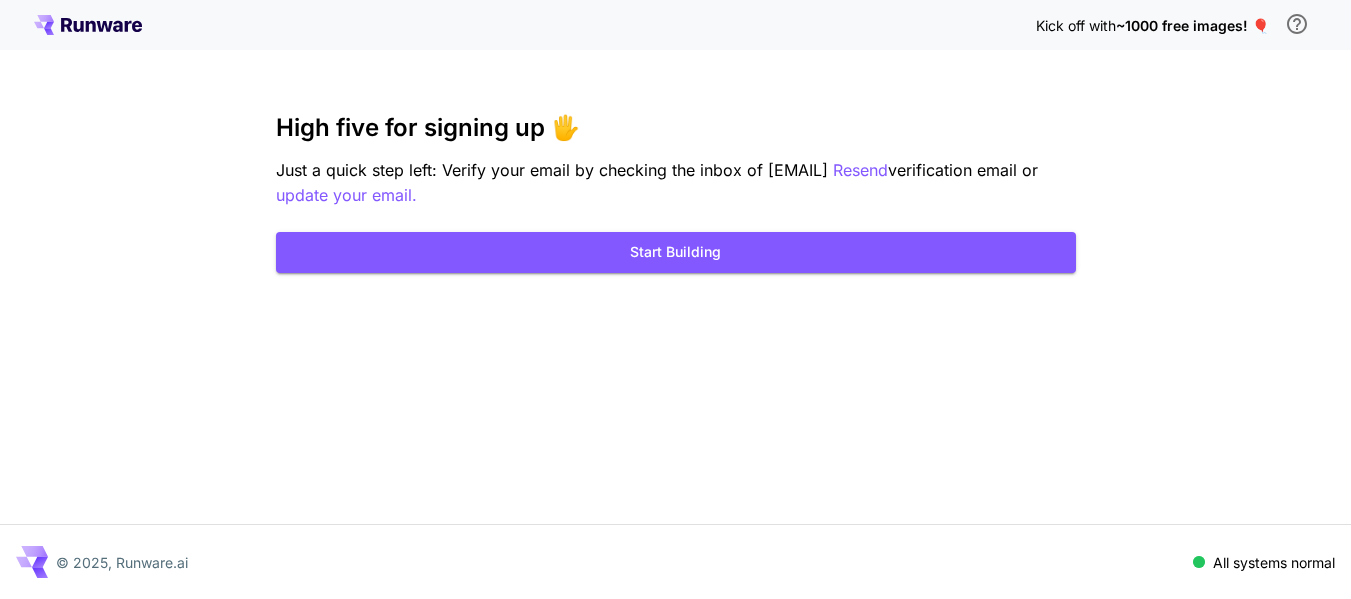 scroll, scrollTop: 0, scrollLeft: 0, axis: both 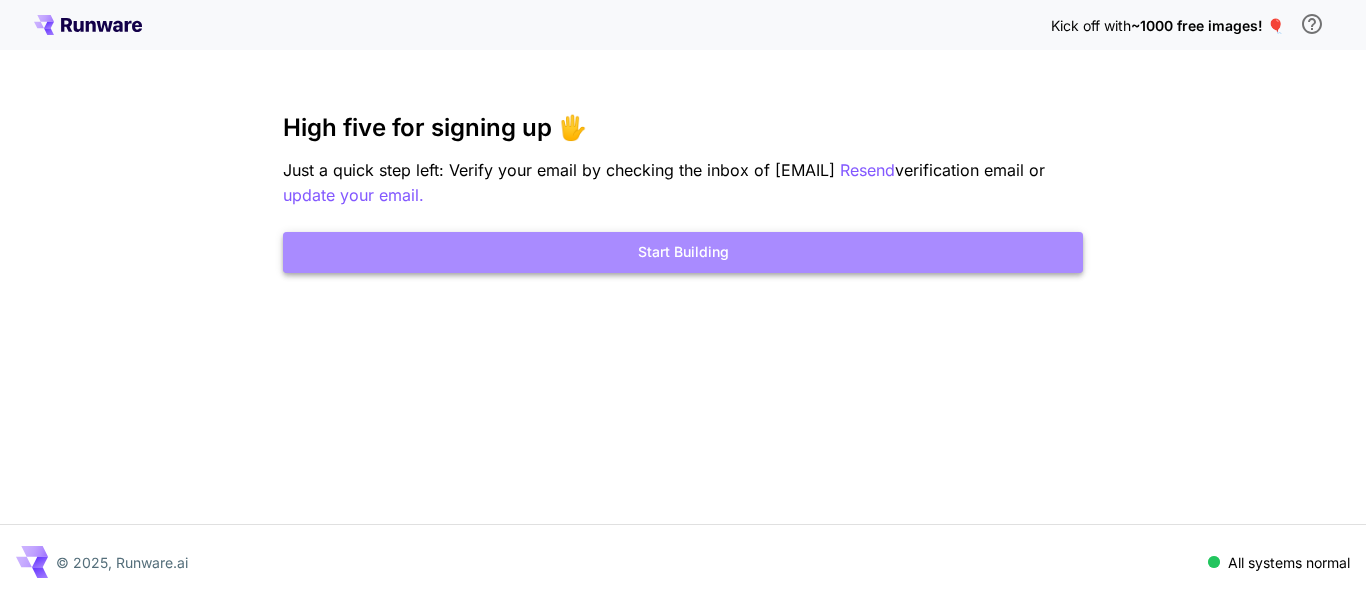 click on "Start Building" at bounding box center (683, 252) 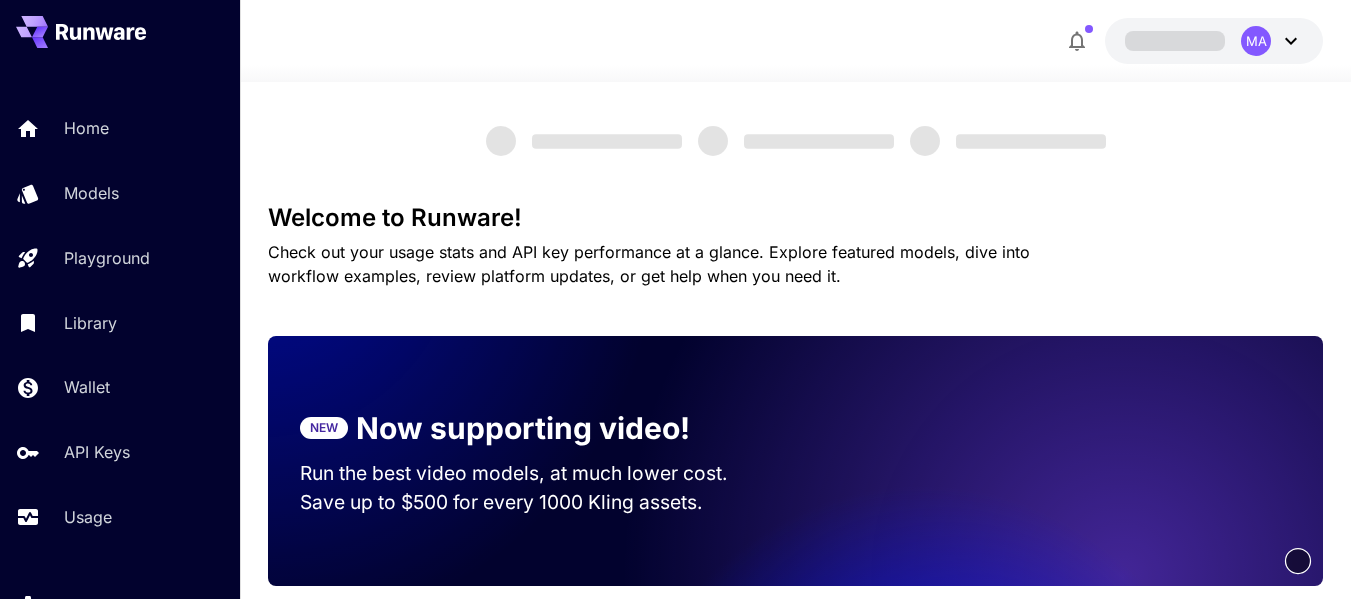 scroll, scrollTop: 0, scrollLeft: 0, axis: both 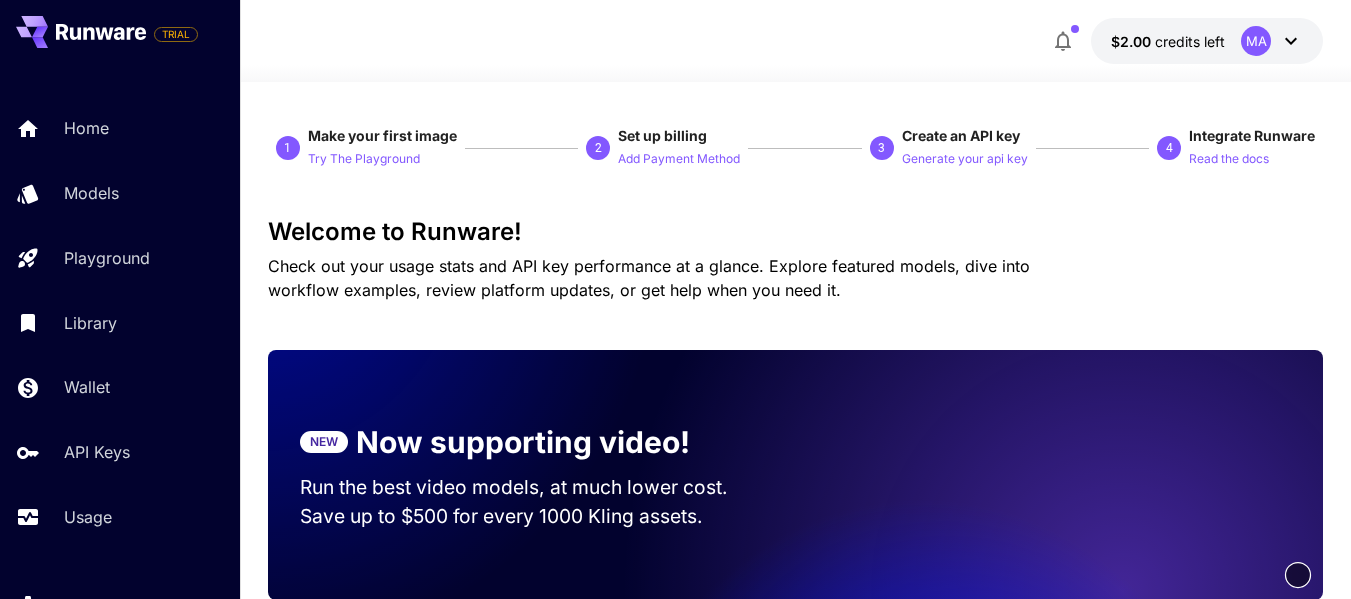 click 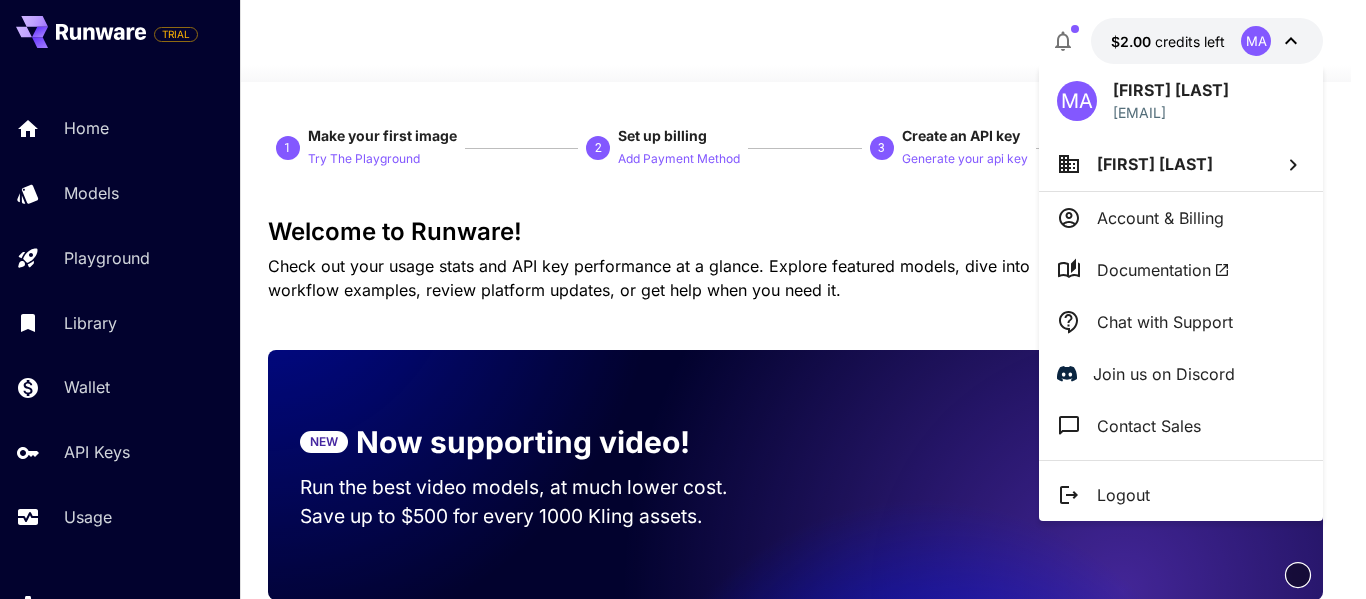 click at bounding box center (683, 299) 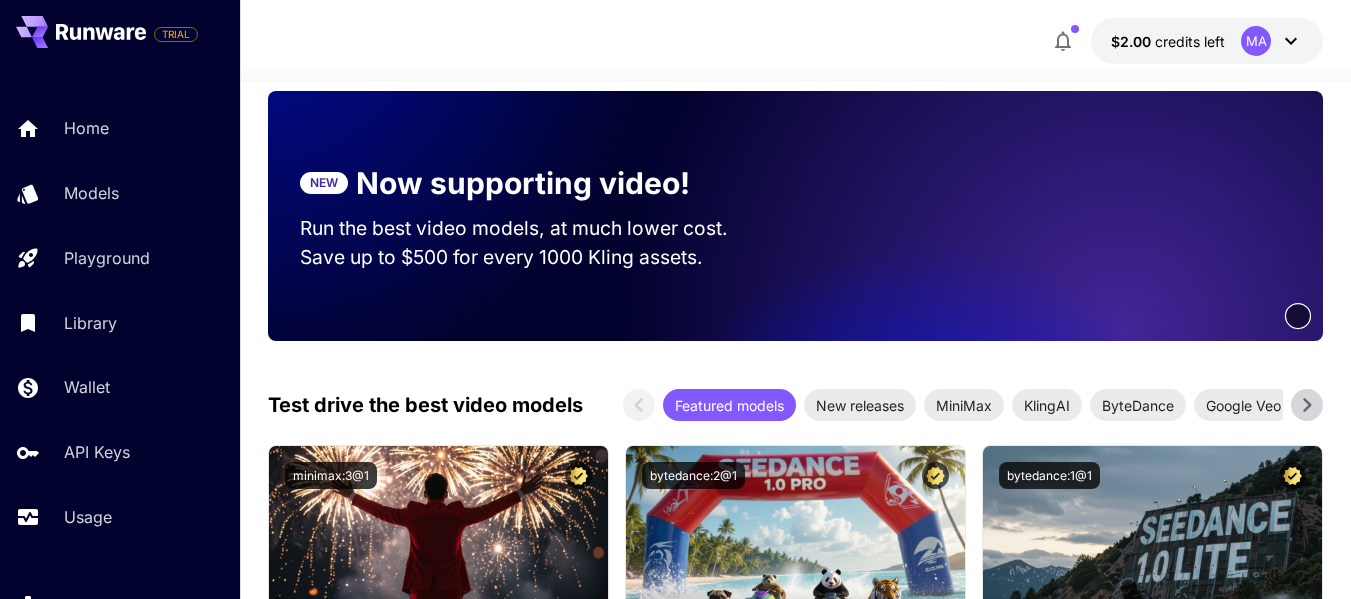 scroll, scrollTop: 268, scrollLeft: 0, axis: vertical 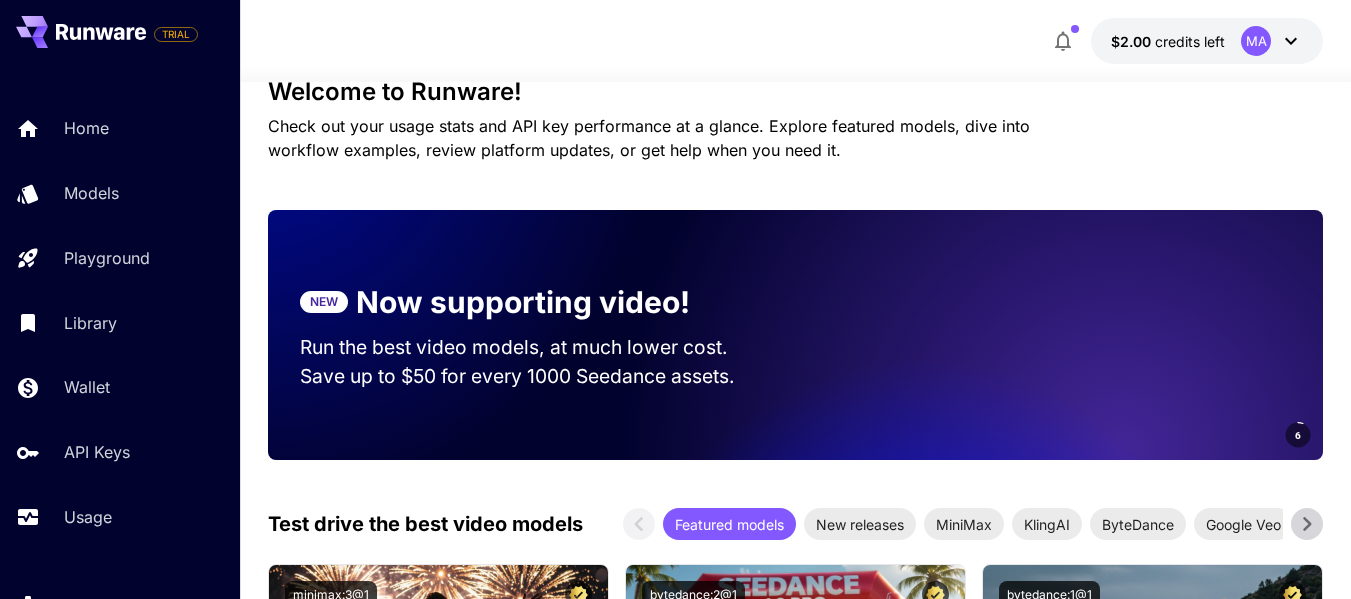 click 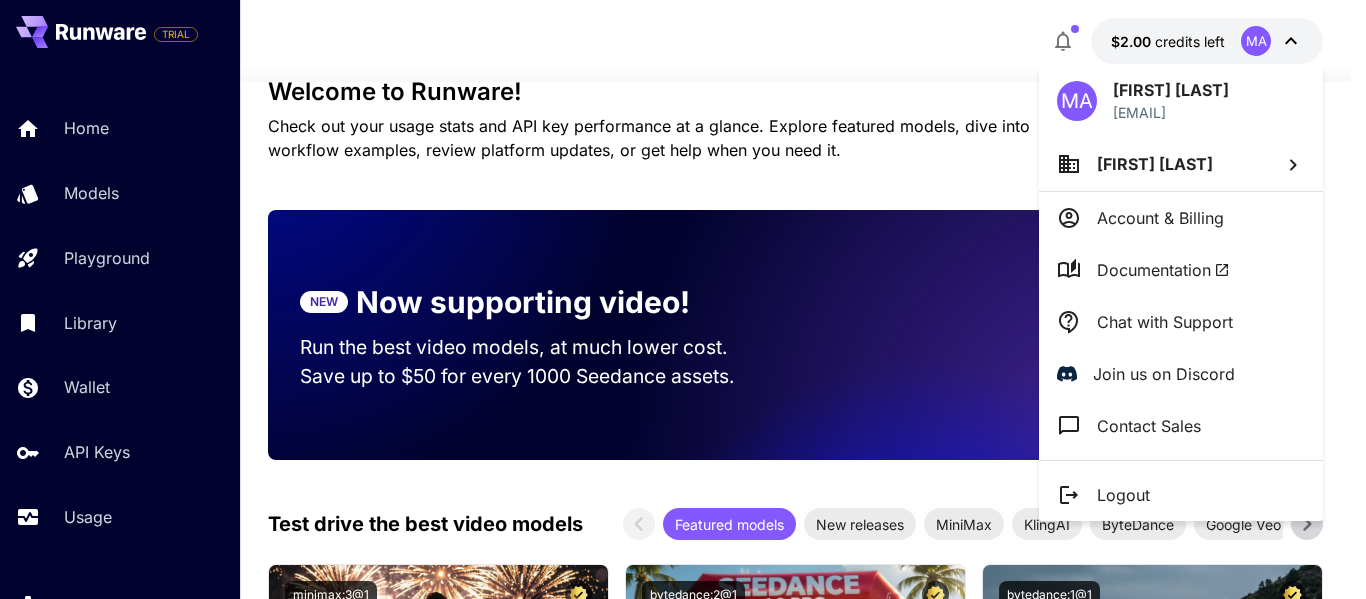 click at bounding box center (683, 299) 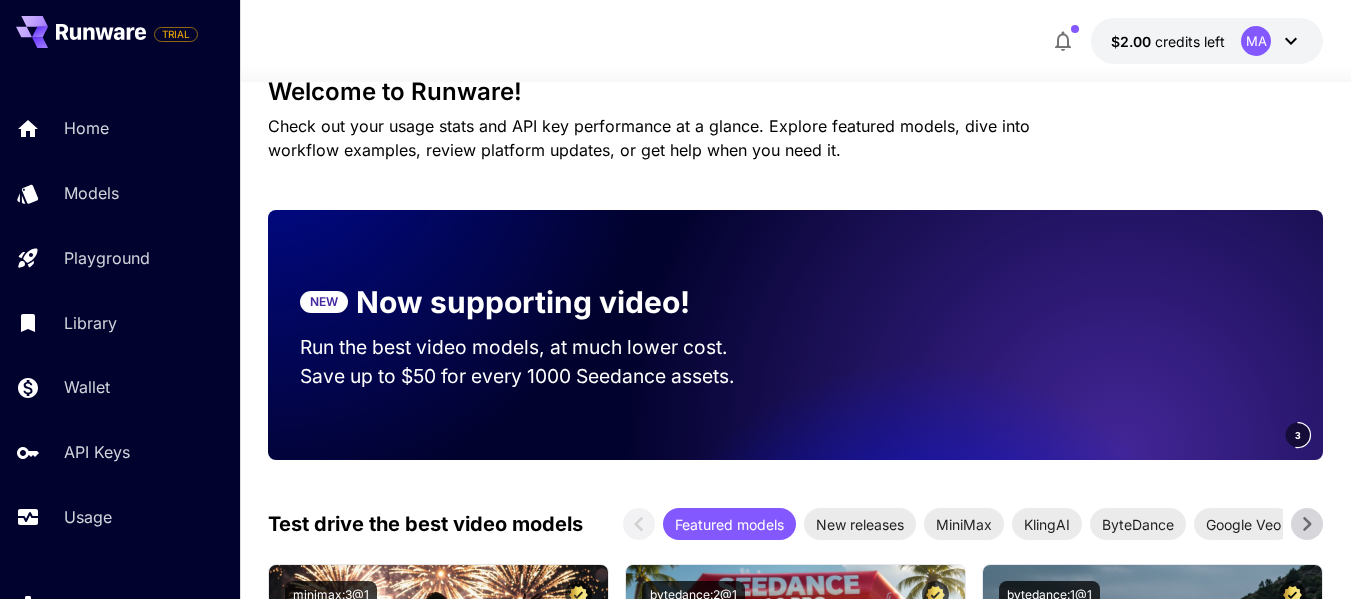 scroll, scrollTop: 216, scrollLeft: 0, axis: vertical 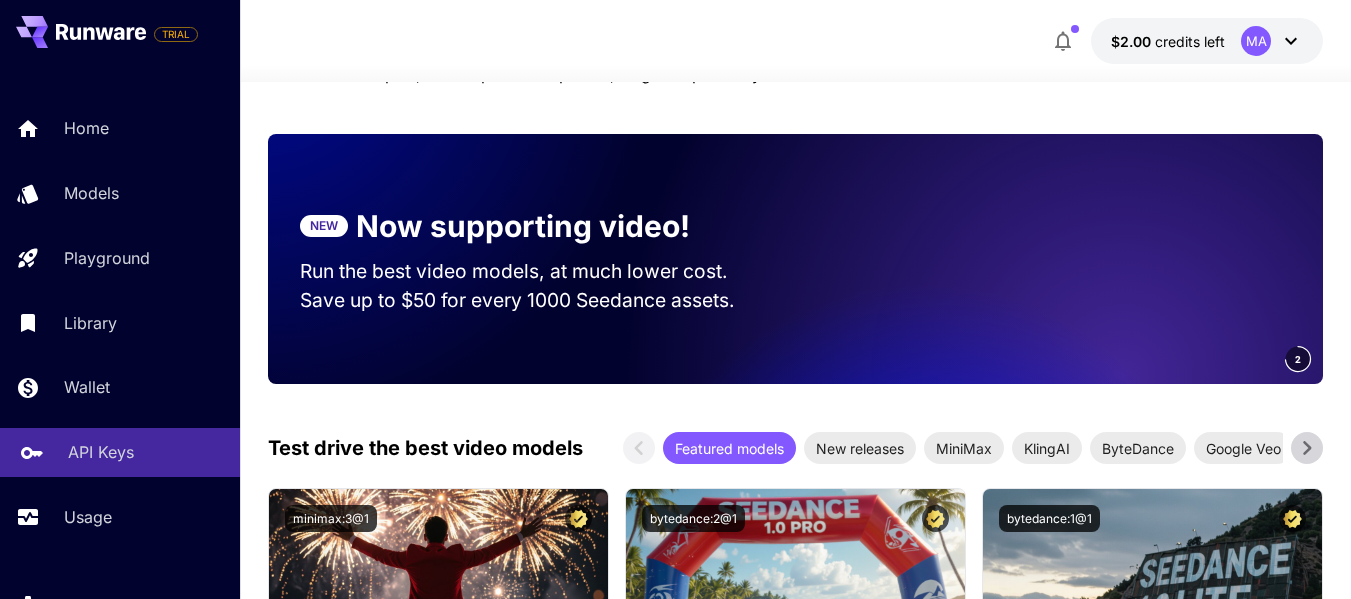 click on "API Keys" at bounding box center [101, 452] 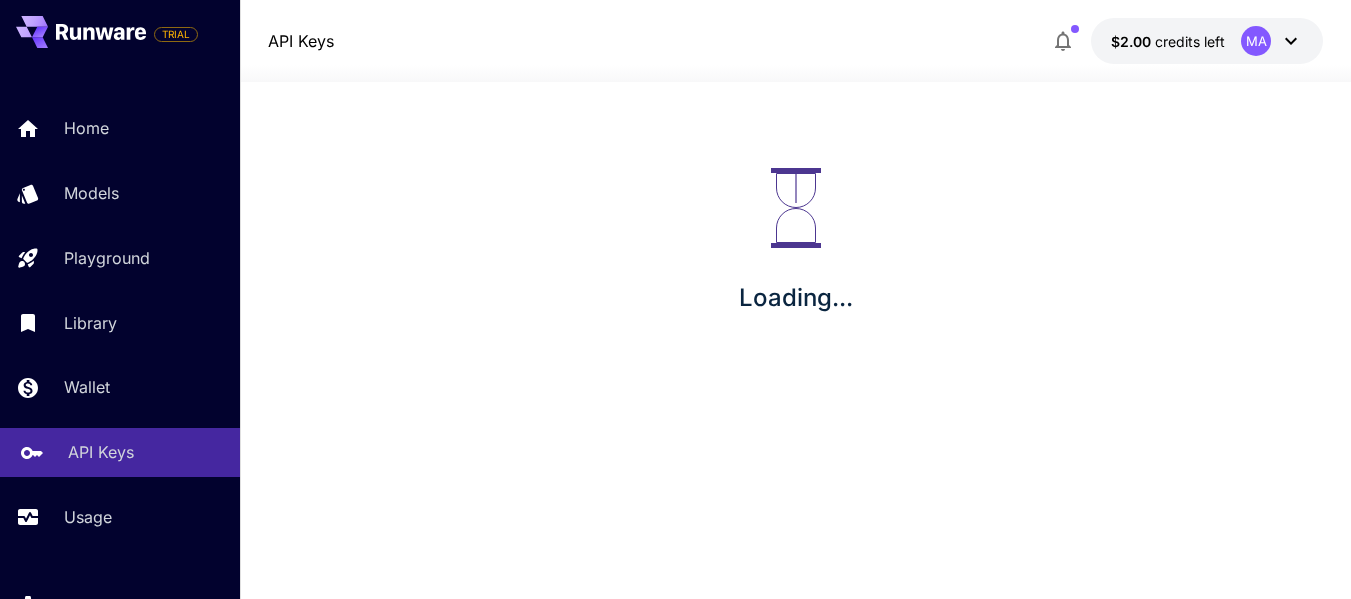 scroll, scrollTop: 0, scrollLeft: 0, axis: both 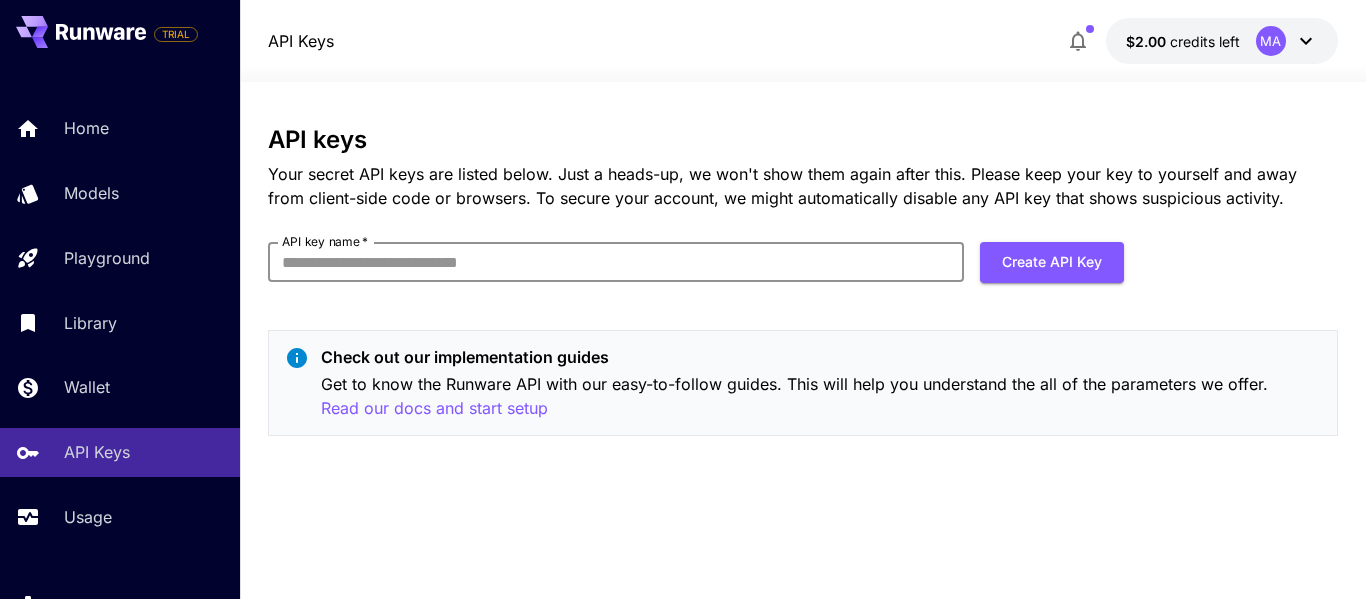 click on "API key name   *" at bounding box center [616, 262] 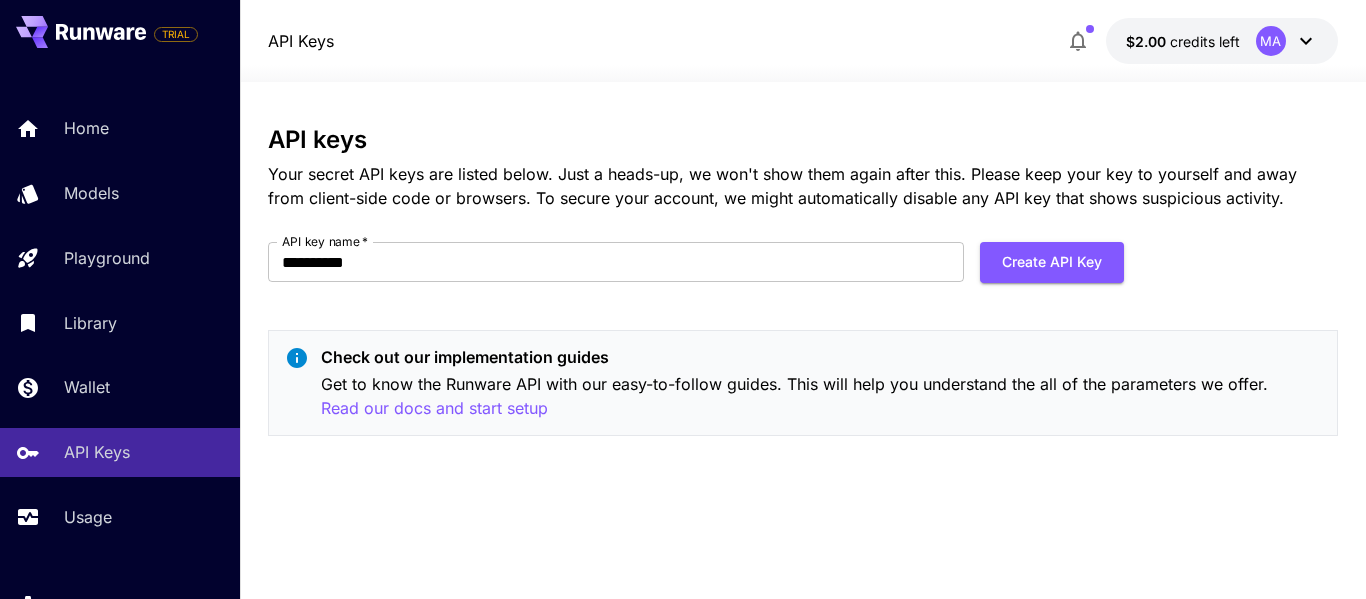 click on "Home Models Playground Library Wallet API Keys Usage" at bounding box center [120, 322] 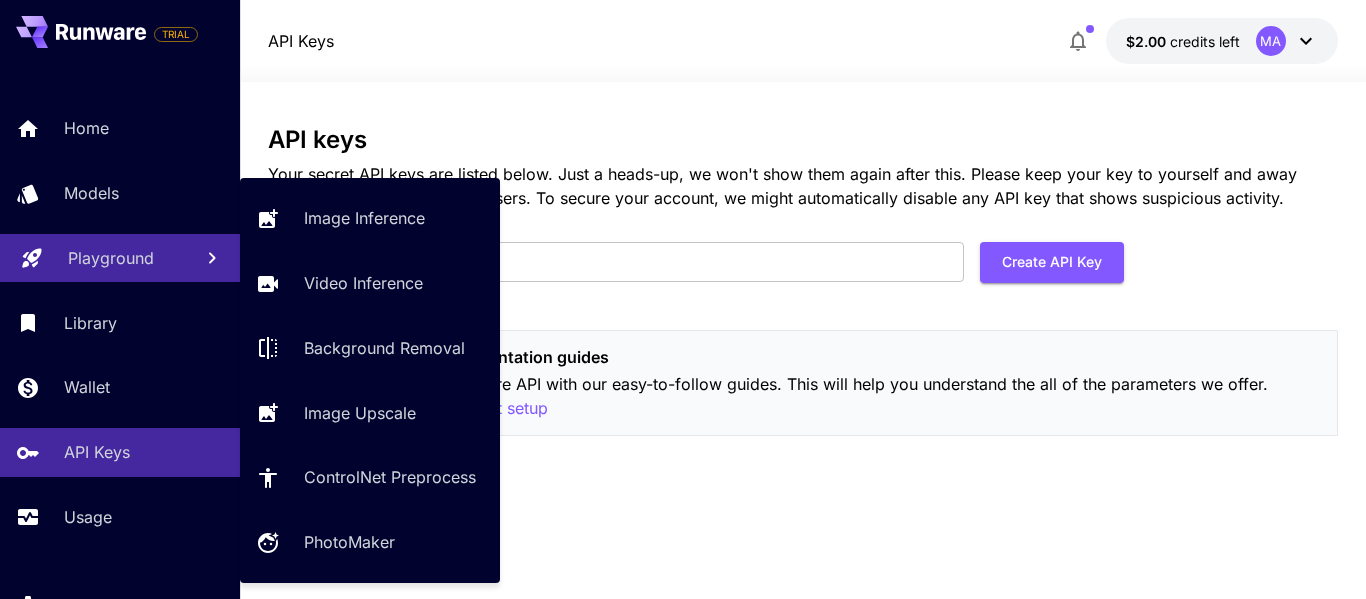 click on "Playground" at bounding box center [120, 258] 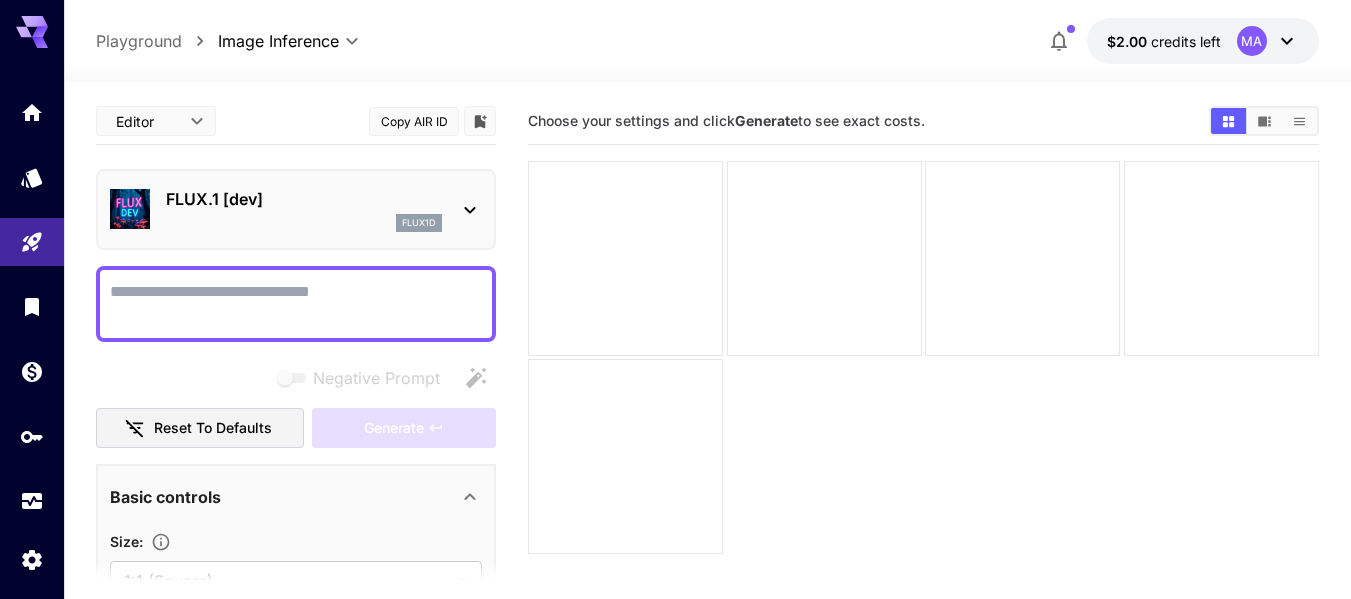 click on "Negative Prompt" at bounding box center (296, 304) 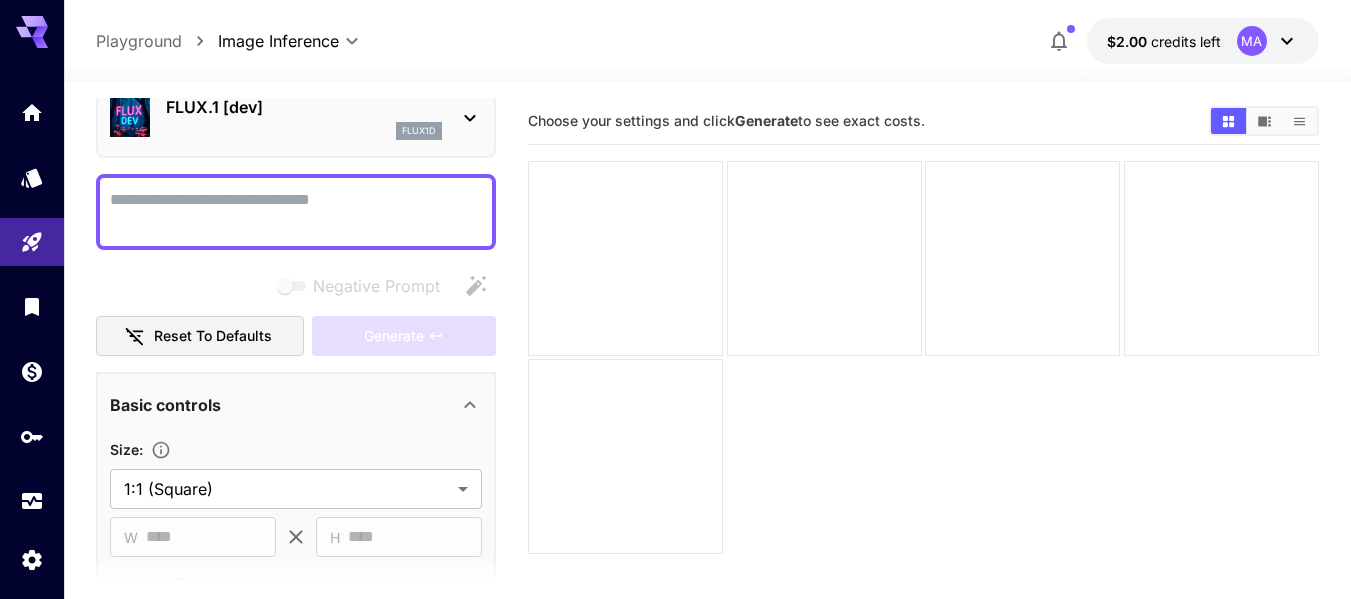 scroll, scrollTop: 93, scrollLeft: 0, axis: vertical 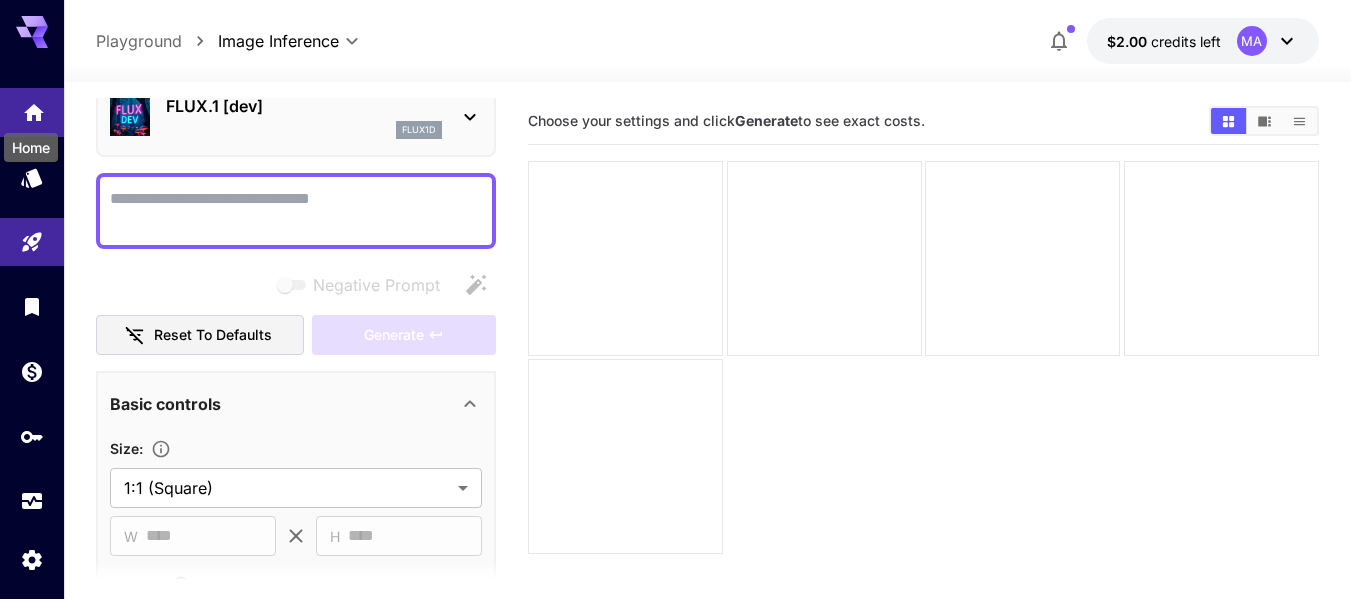 click 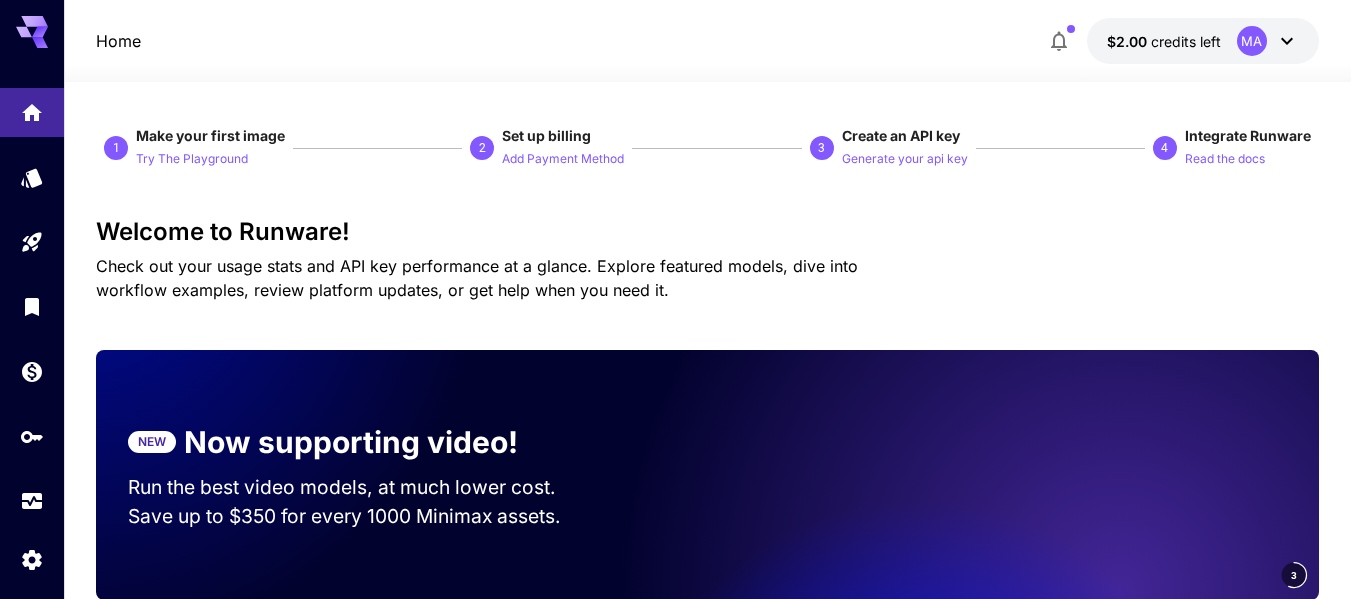 drag, startPoint x: 991, startPoint y: 2, endPoint x: 656, endPoint y: 77, distance: 343.29288 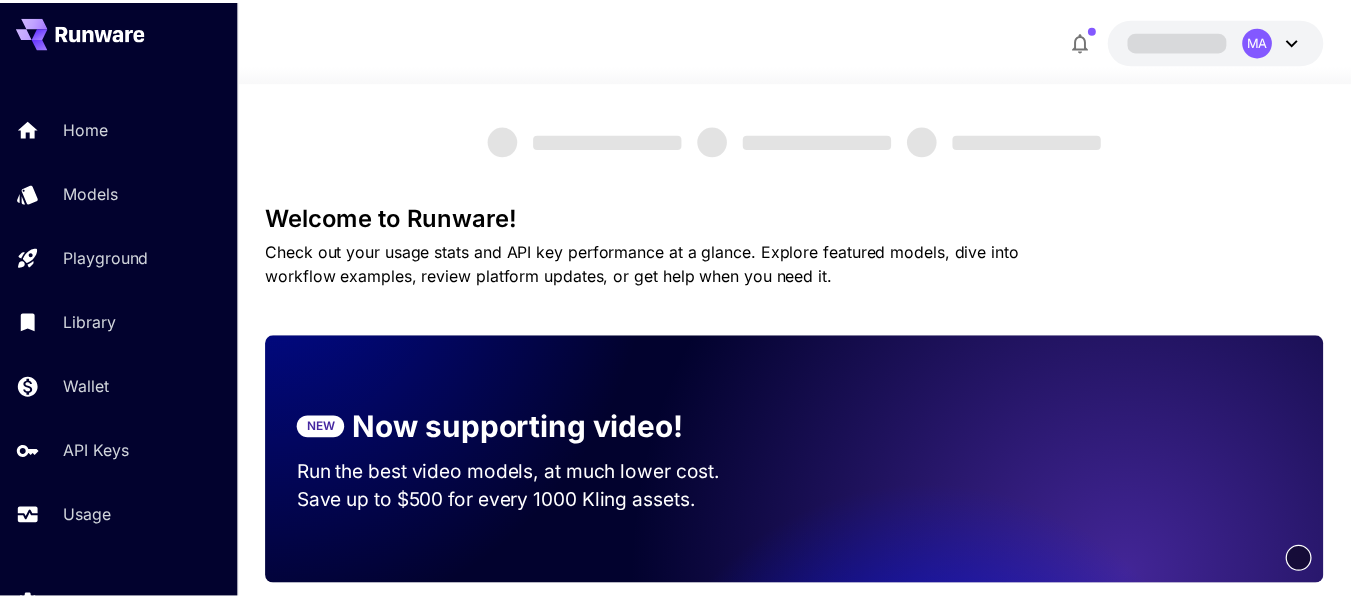scroll, scrollTop: 0, scrollLeft: 0, axis: both 